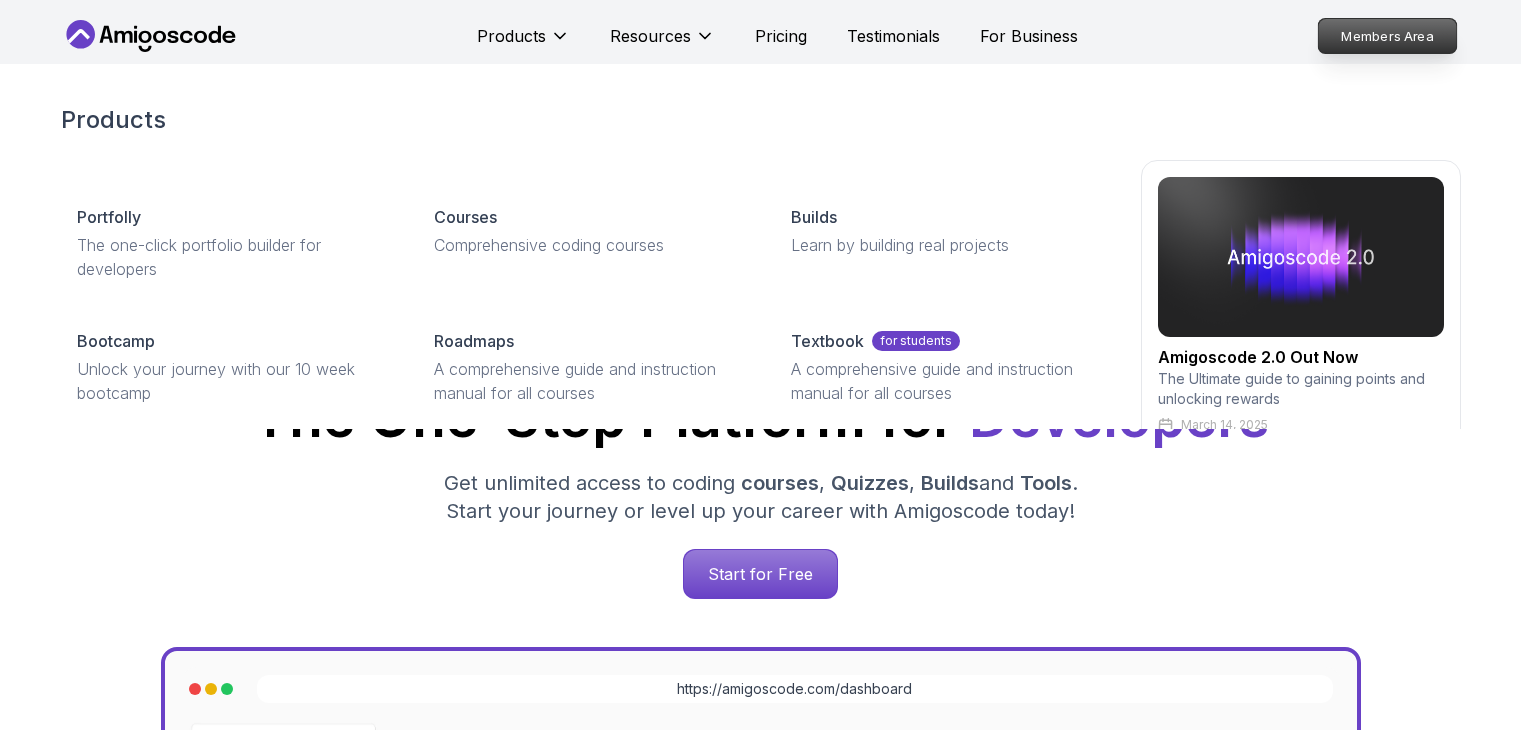 scroll, scrollTop: 0, scrollLeft: 0, axis: both 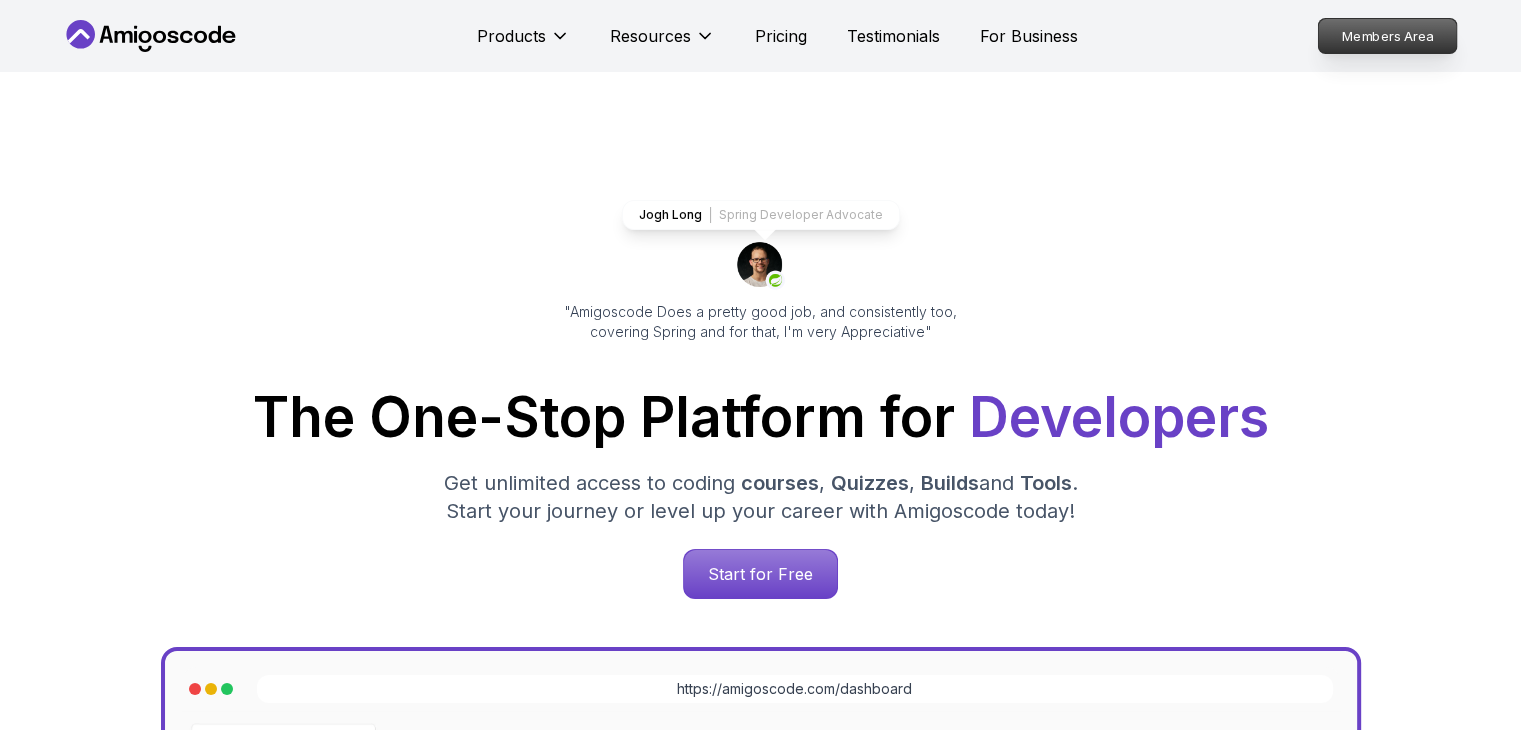click on "Members Area" at bounding box center [1387, 36] 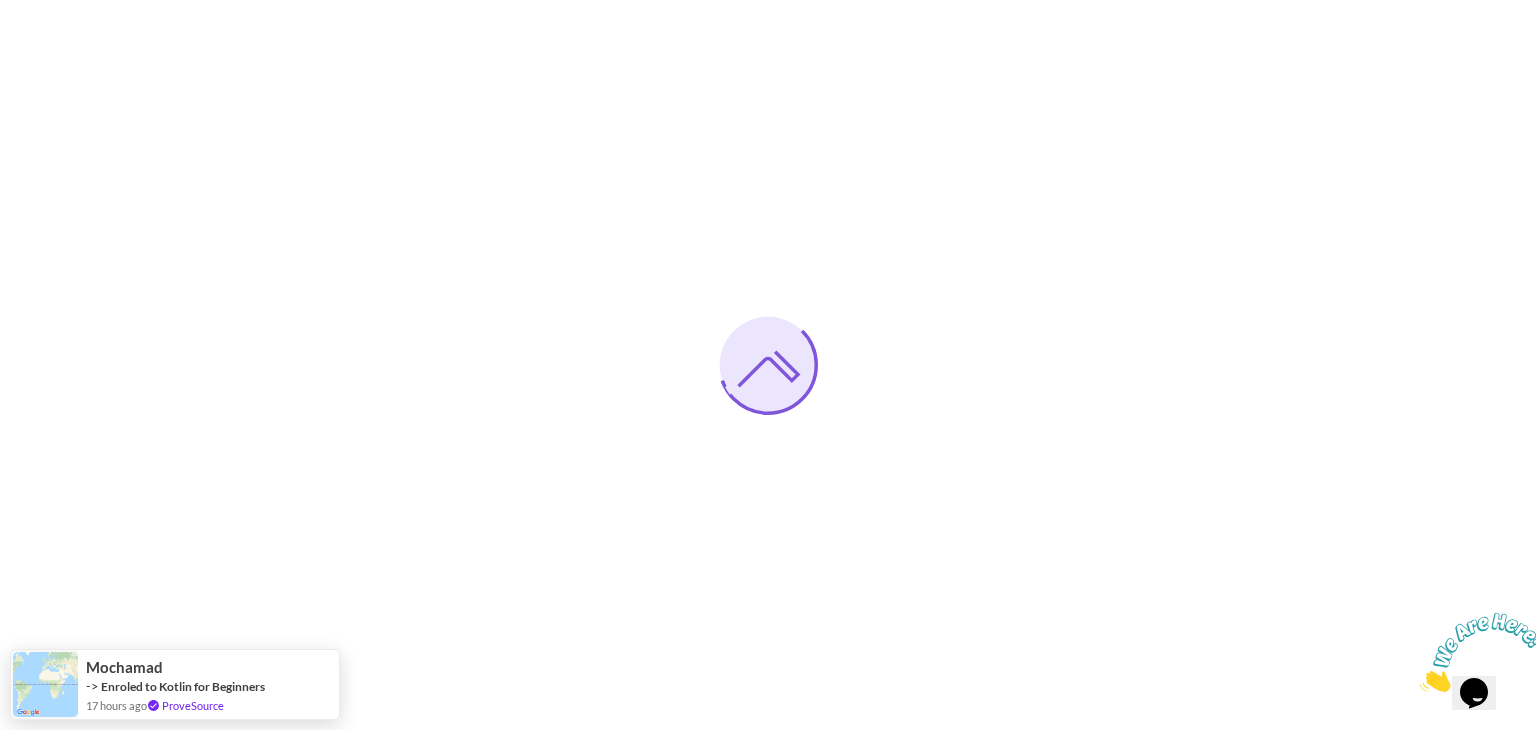 scroll, scrollTop: 0, scrollLeft: 0, axis: both 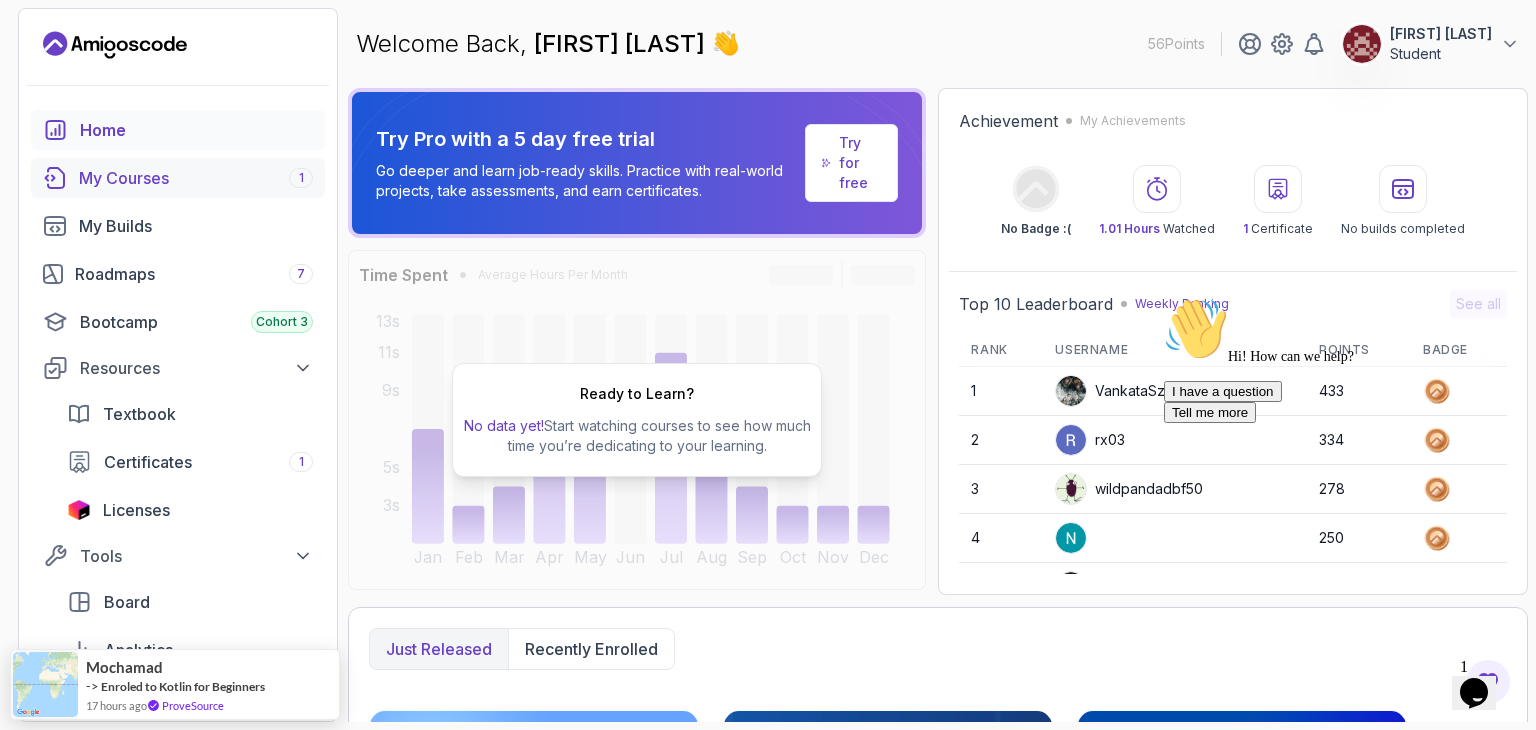 click on "My Courses 1" at bounding box center (196, 178) 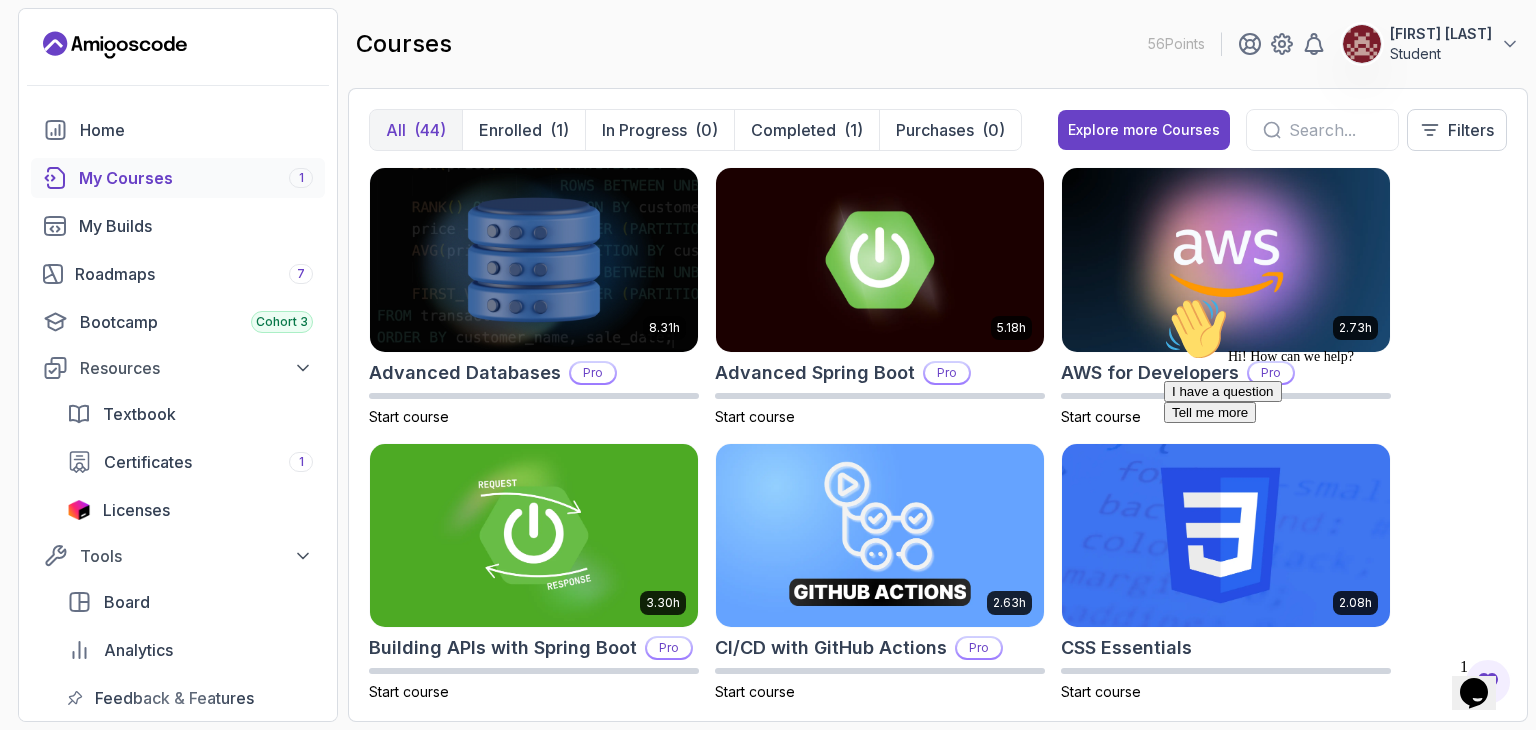 click on "PRATIK K" at bounding box center (1441, 34) 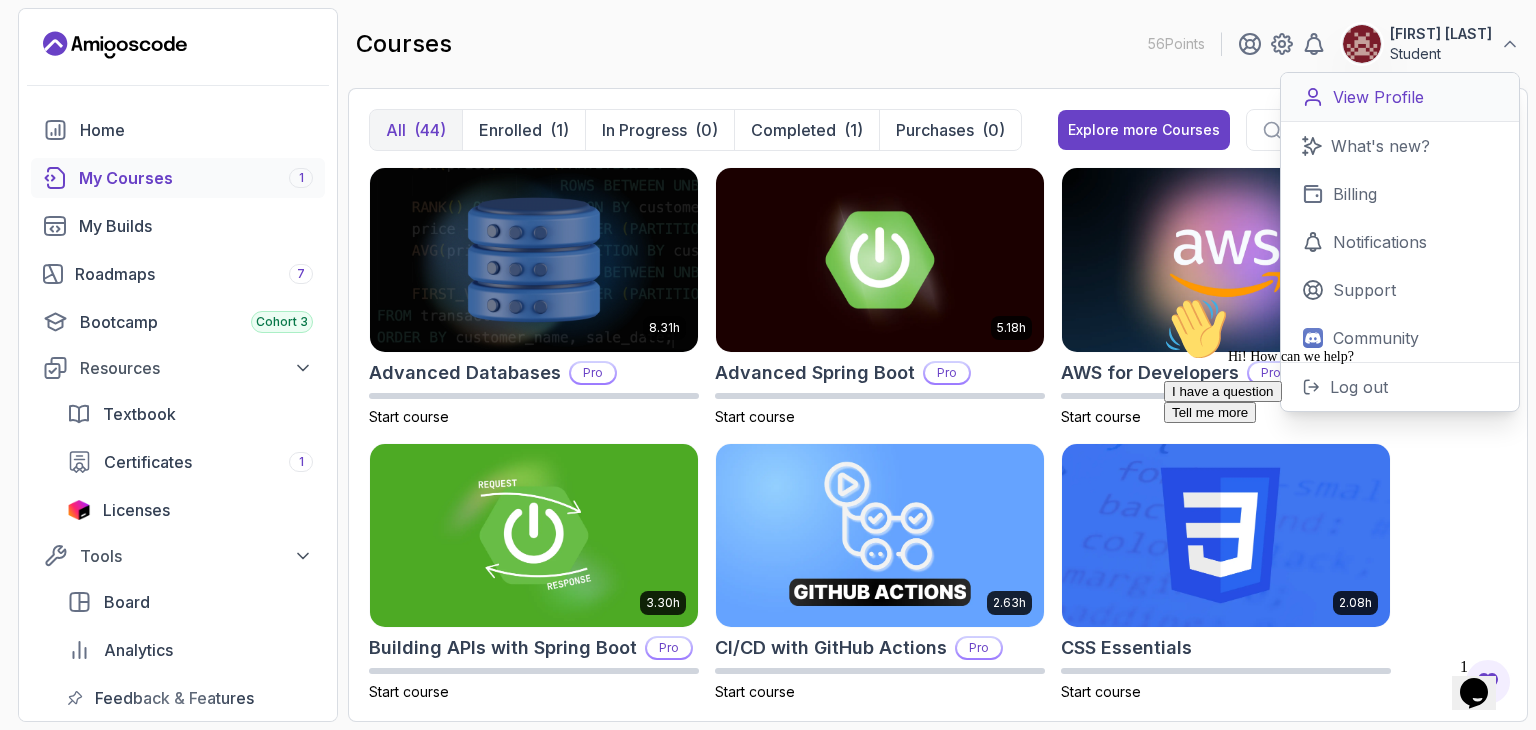 click on "View Profile" at bounding box center (1400, 97) 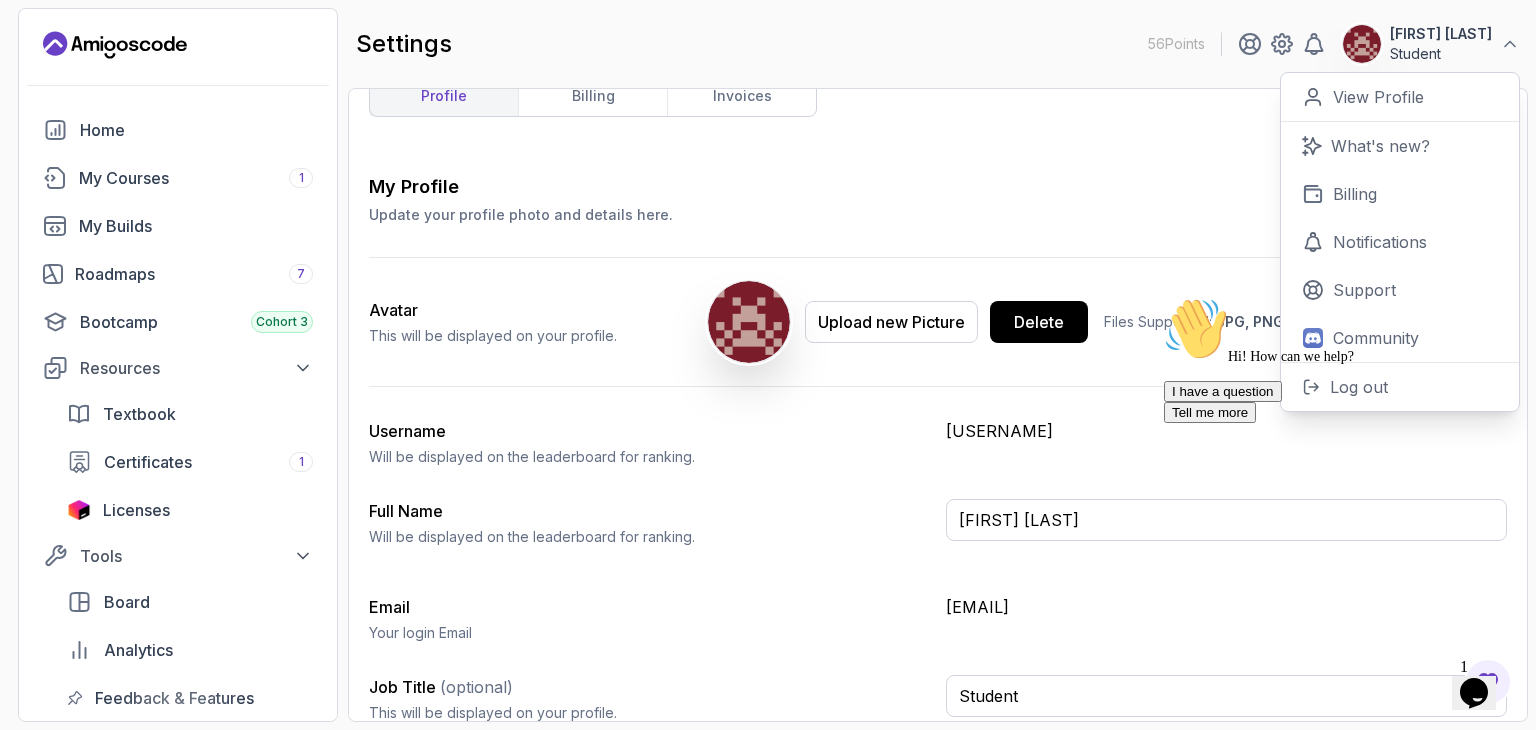 scroll, scrollTop: 50, scrollLeft: 0, axis: vertical 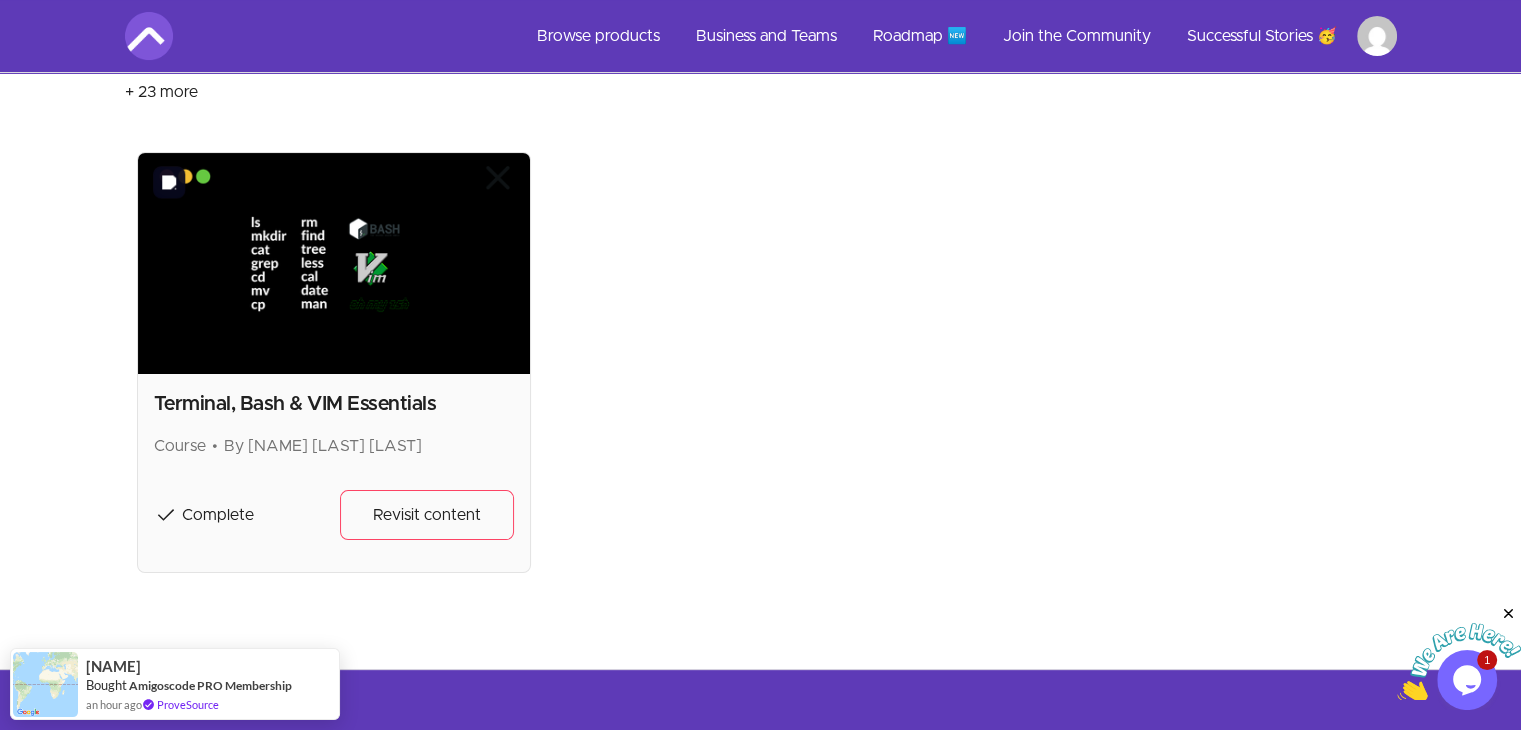 click at bounding box center [334, 263] 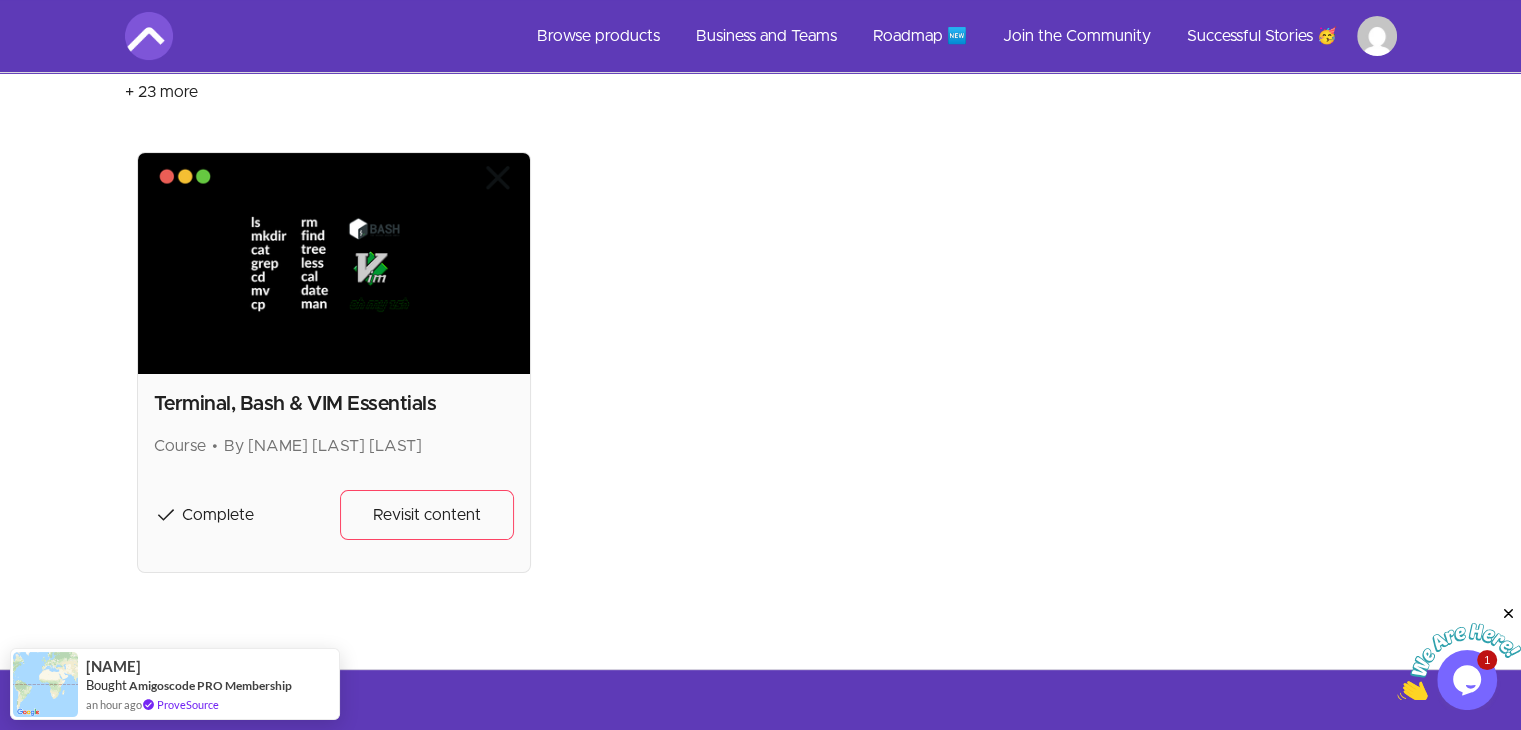 click on "Terminal, Bash & VIM Essentials" at bounding box center [334, 404] 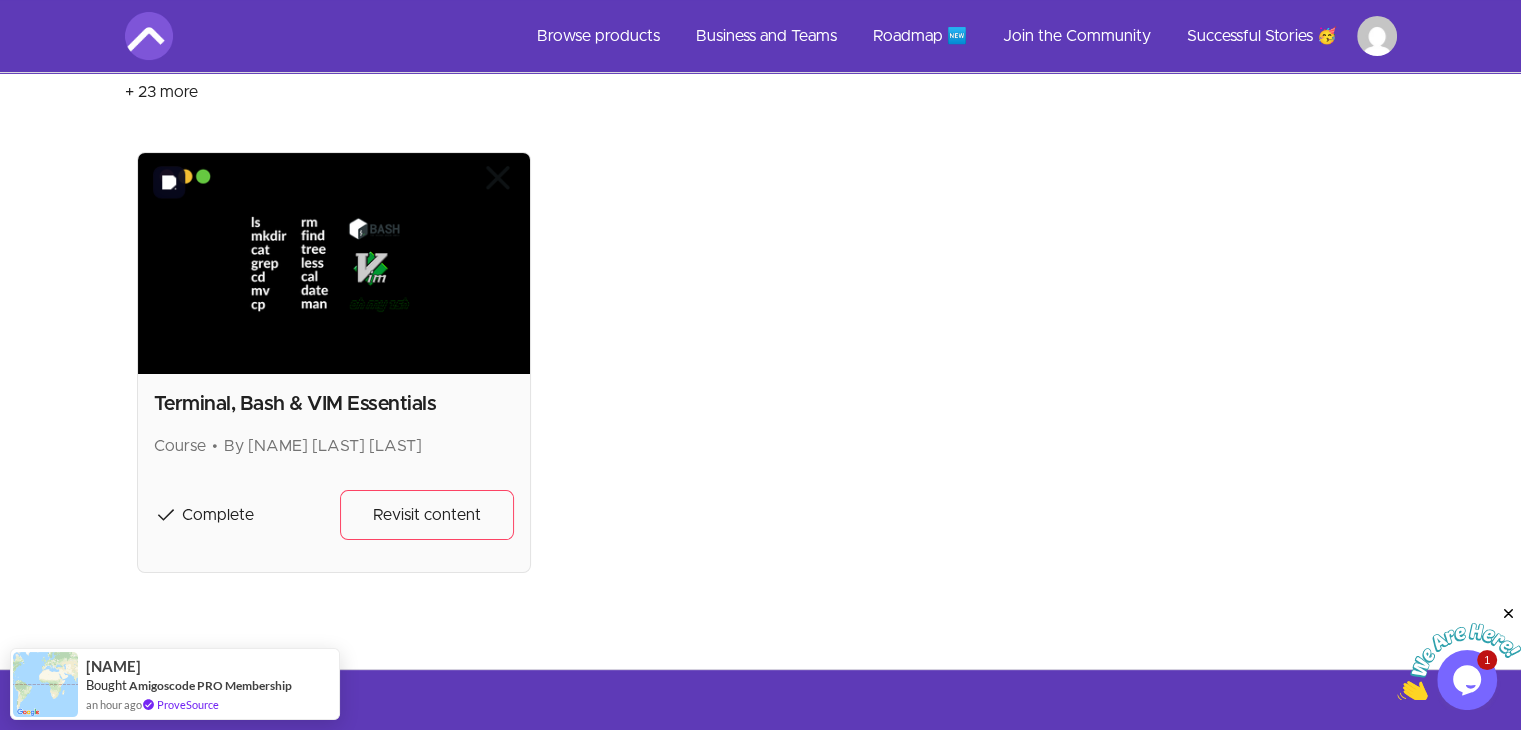 click at bounding box center (334, 263) 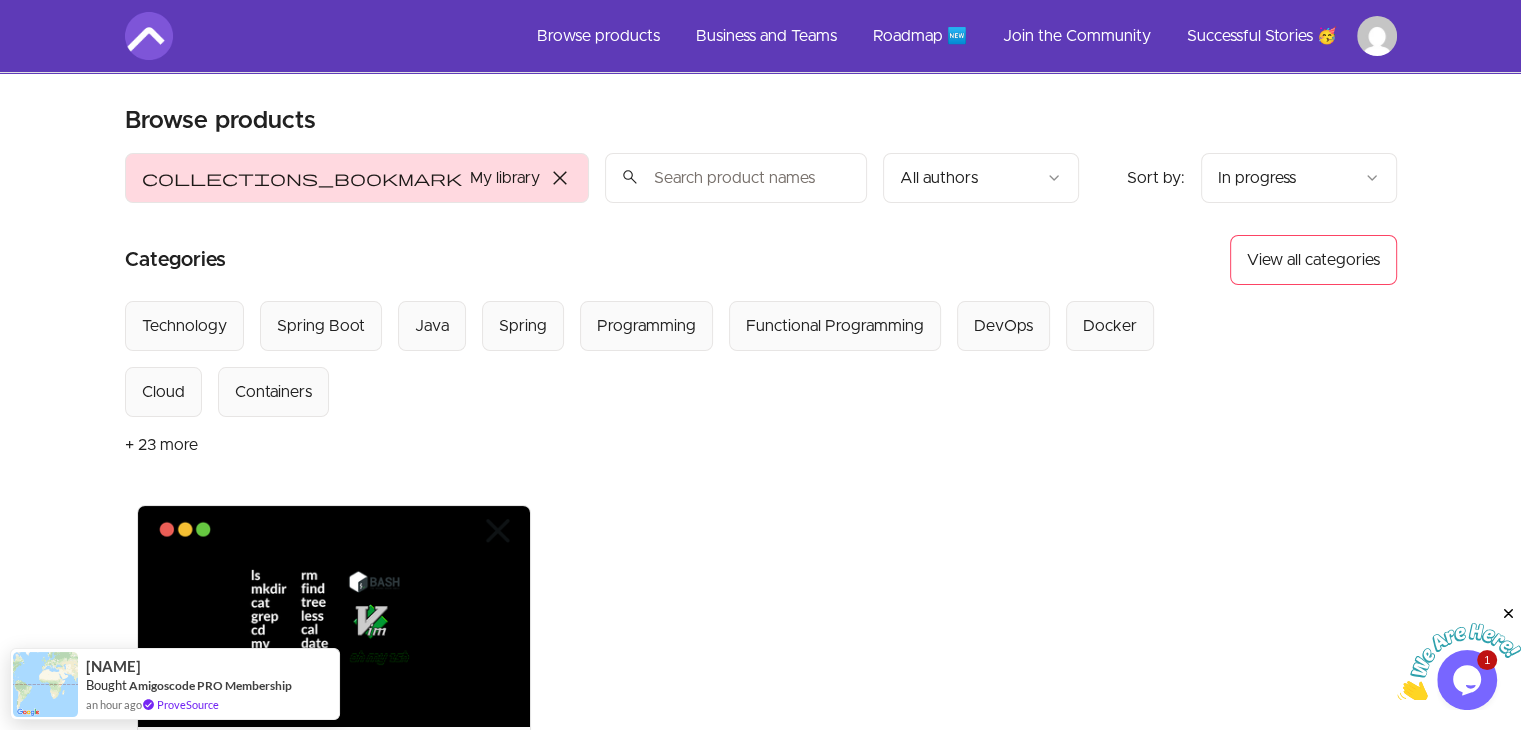 scroll, scrollTop: 400, scrollLeft: 0, axis: vertical 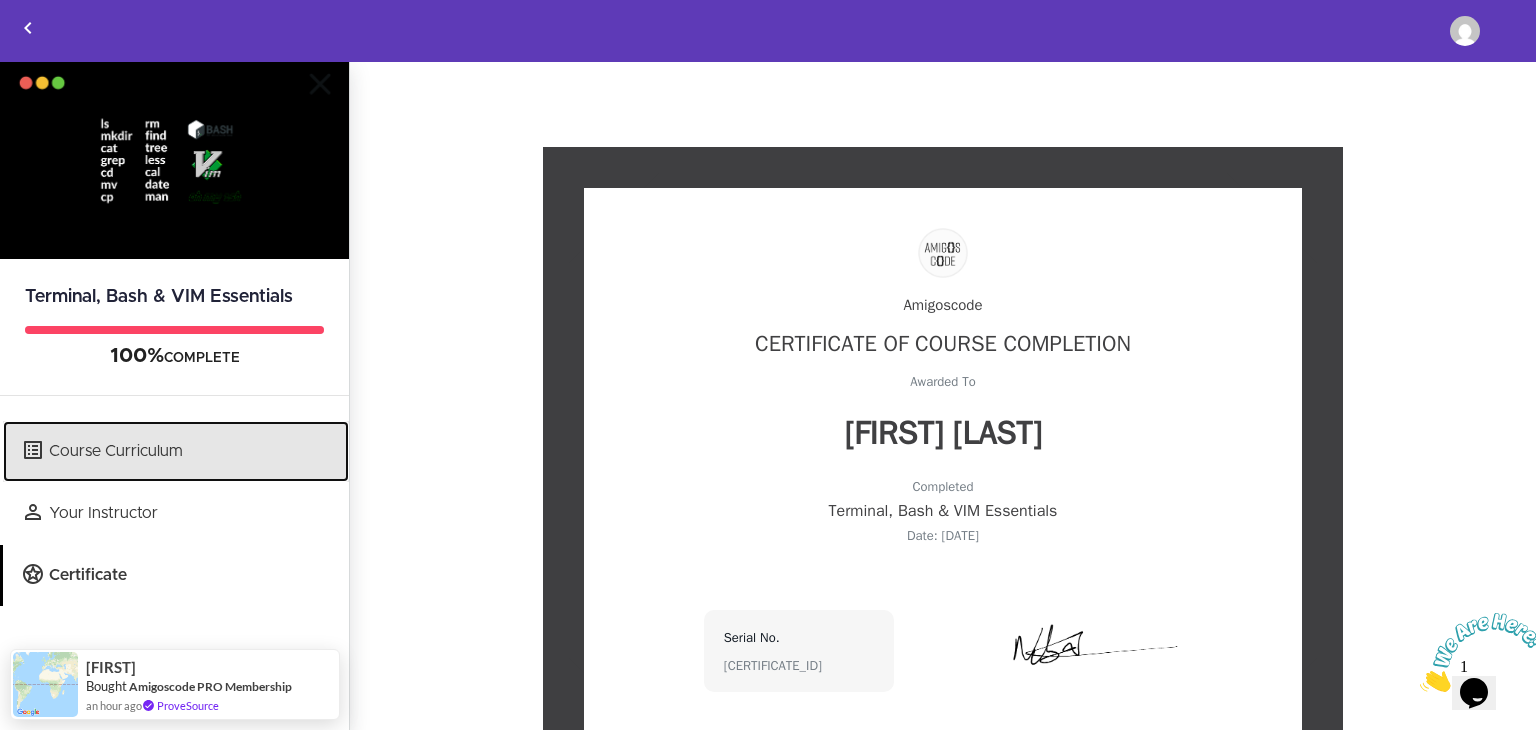 click on "Course Curriculum" at bounding box center (176, 451) 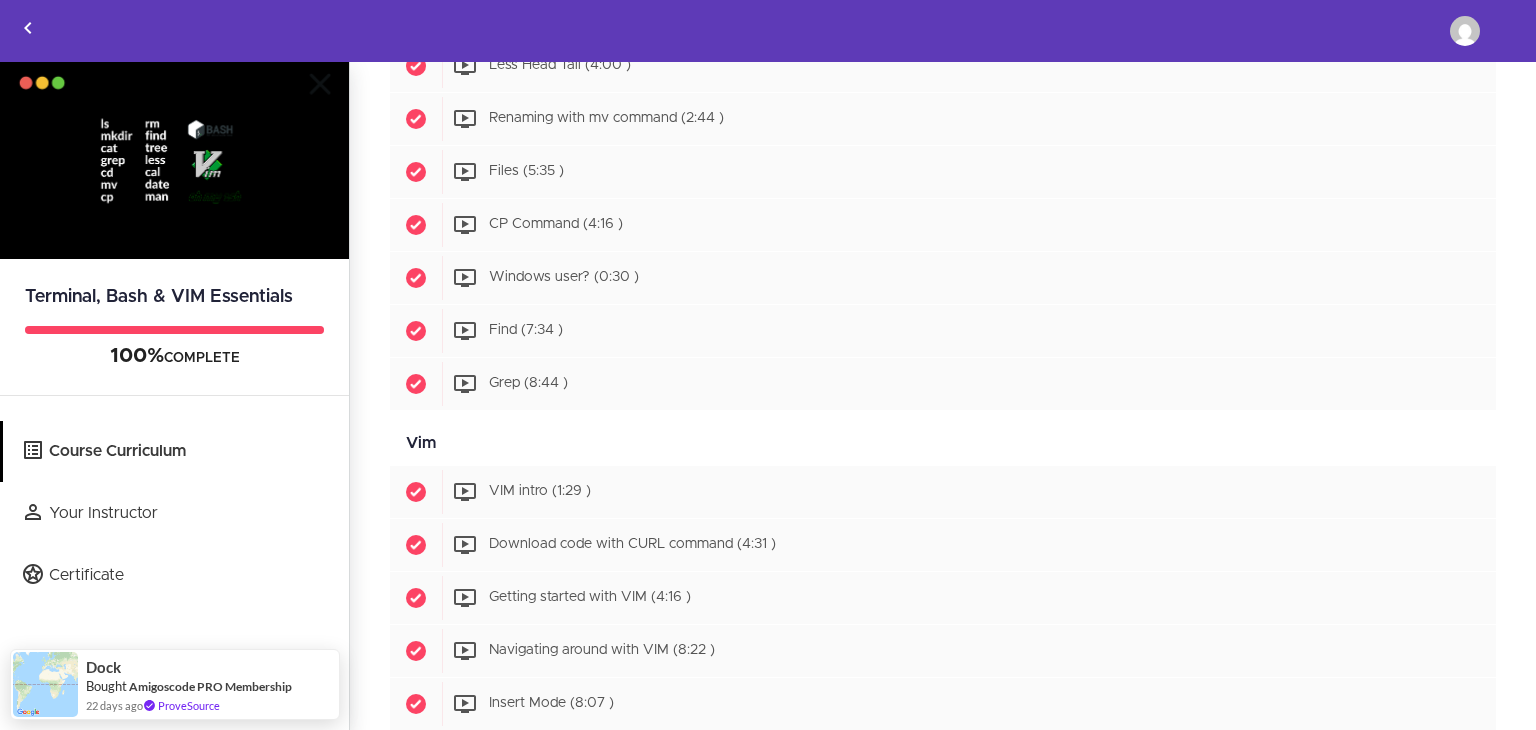 scroll, scrollTop: 703, scrollLeft: 0, axis: vertical 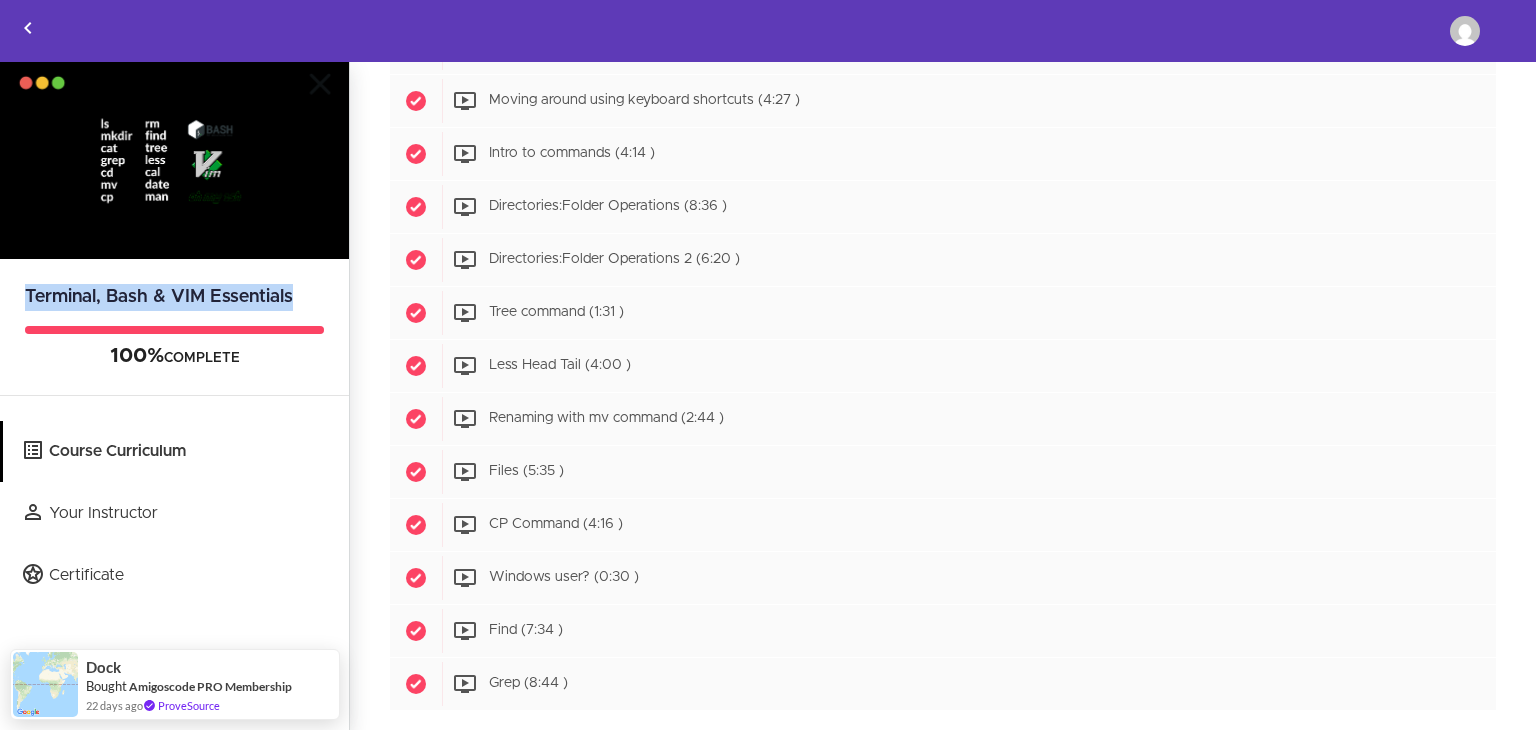 drag, startPoint x: 25, startPoint y: 299, endPoint x: 333, endPoint y: 294, distance: 308.0406 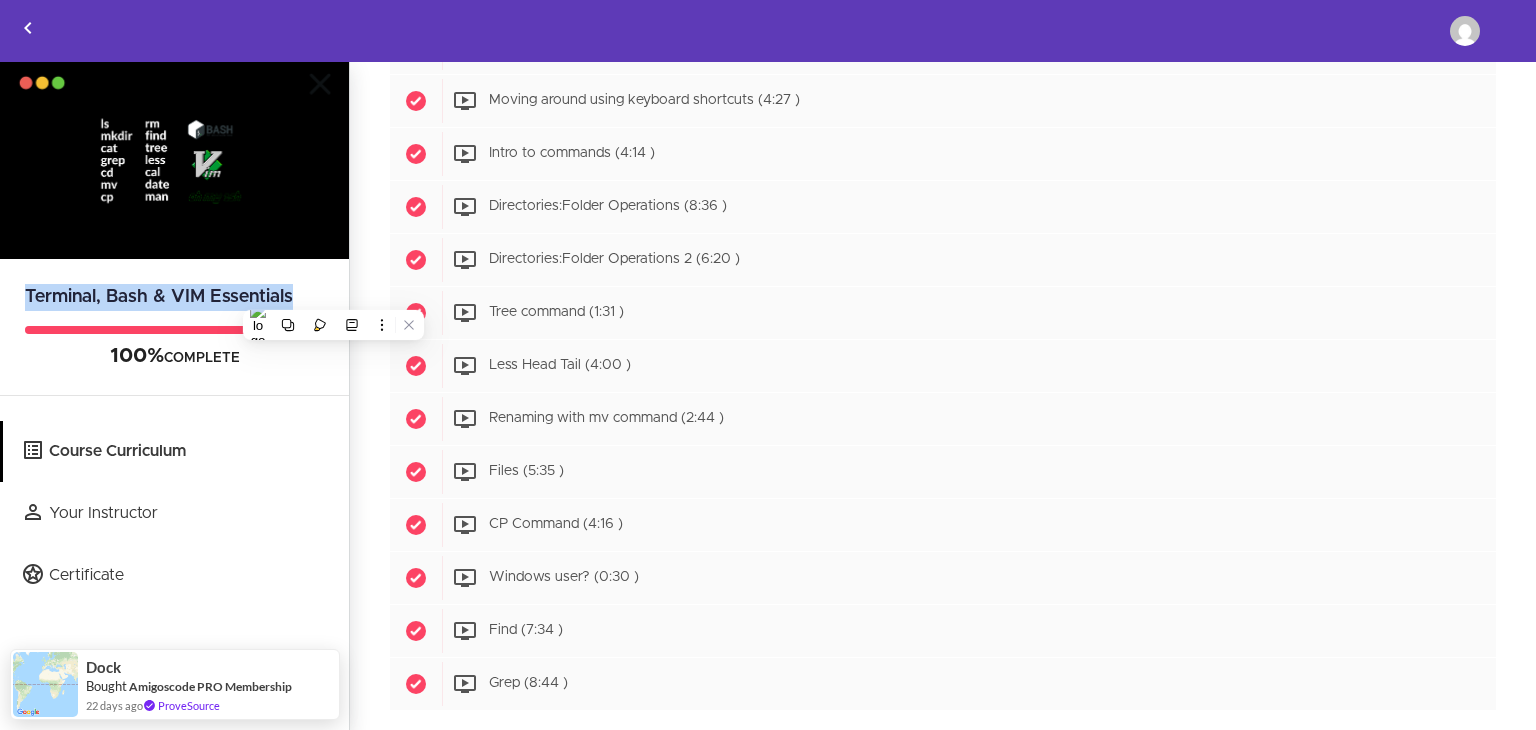 copy on "Terminal, Bash & VIM Essentials" 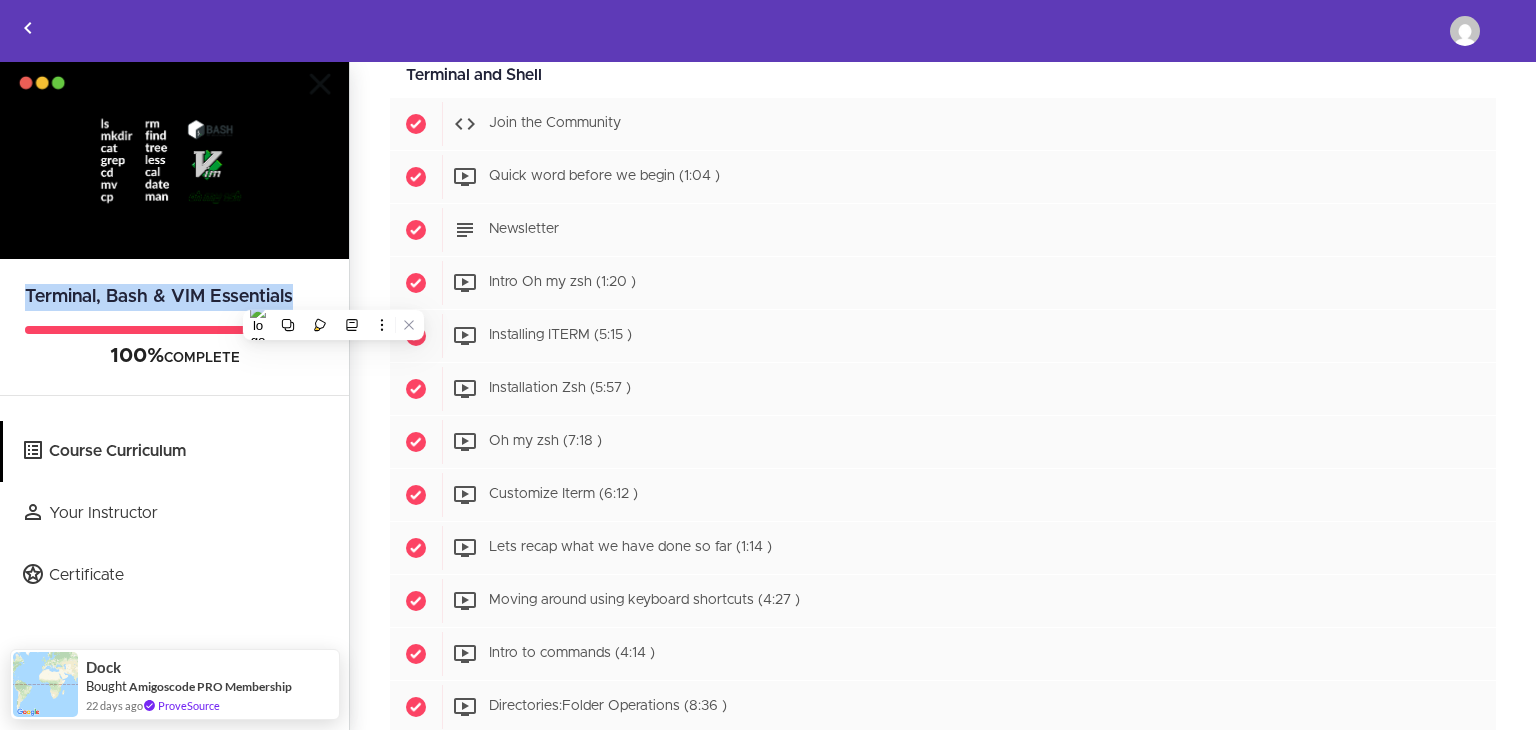 scroll, scrollTop: 0, scrollLeft: 0, axis: both 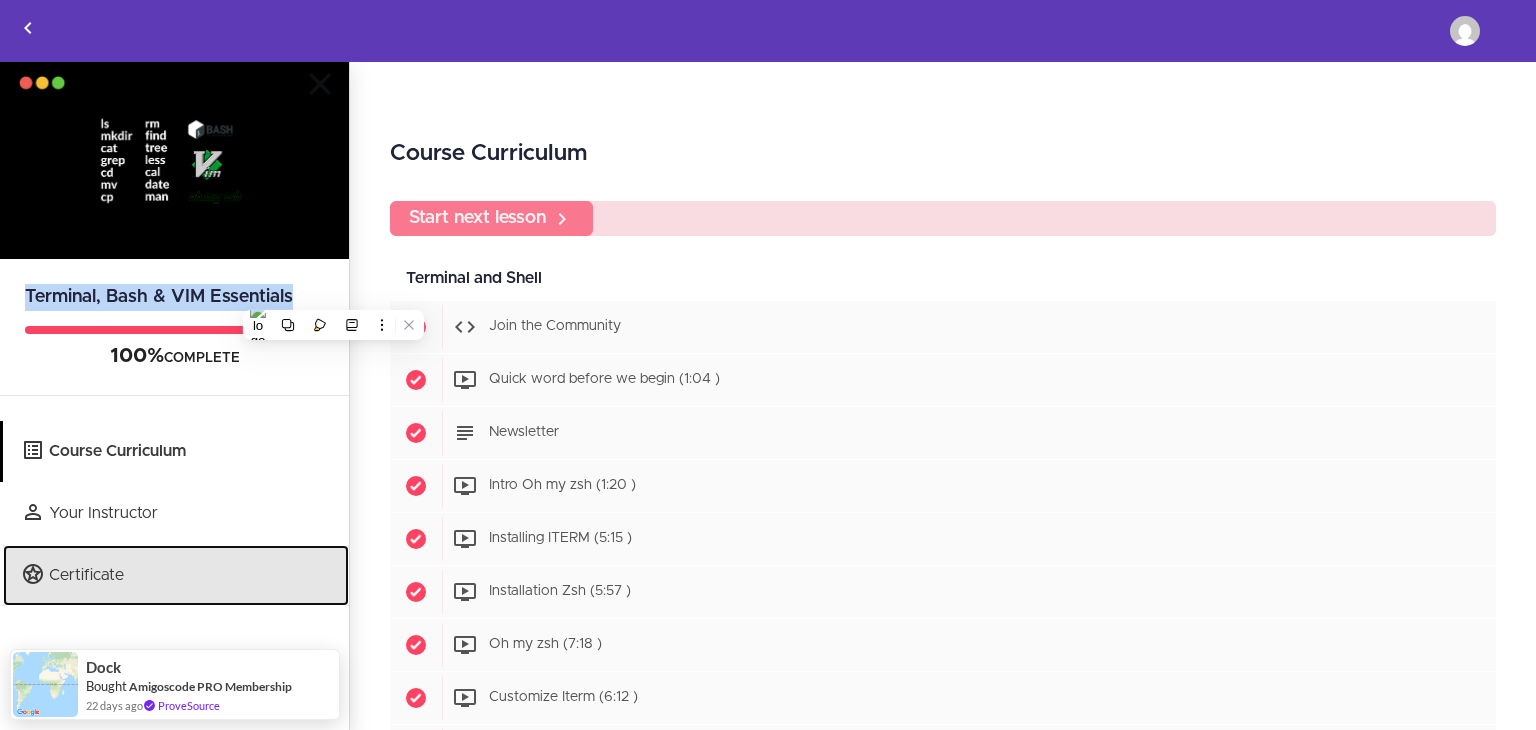 click on "Certificate" at bounding box center (176, 575) 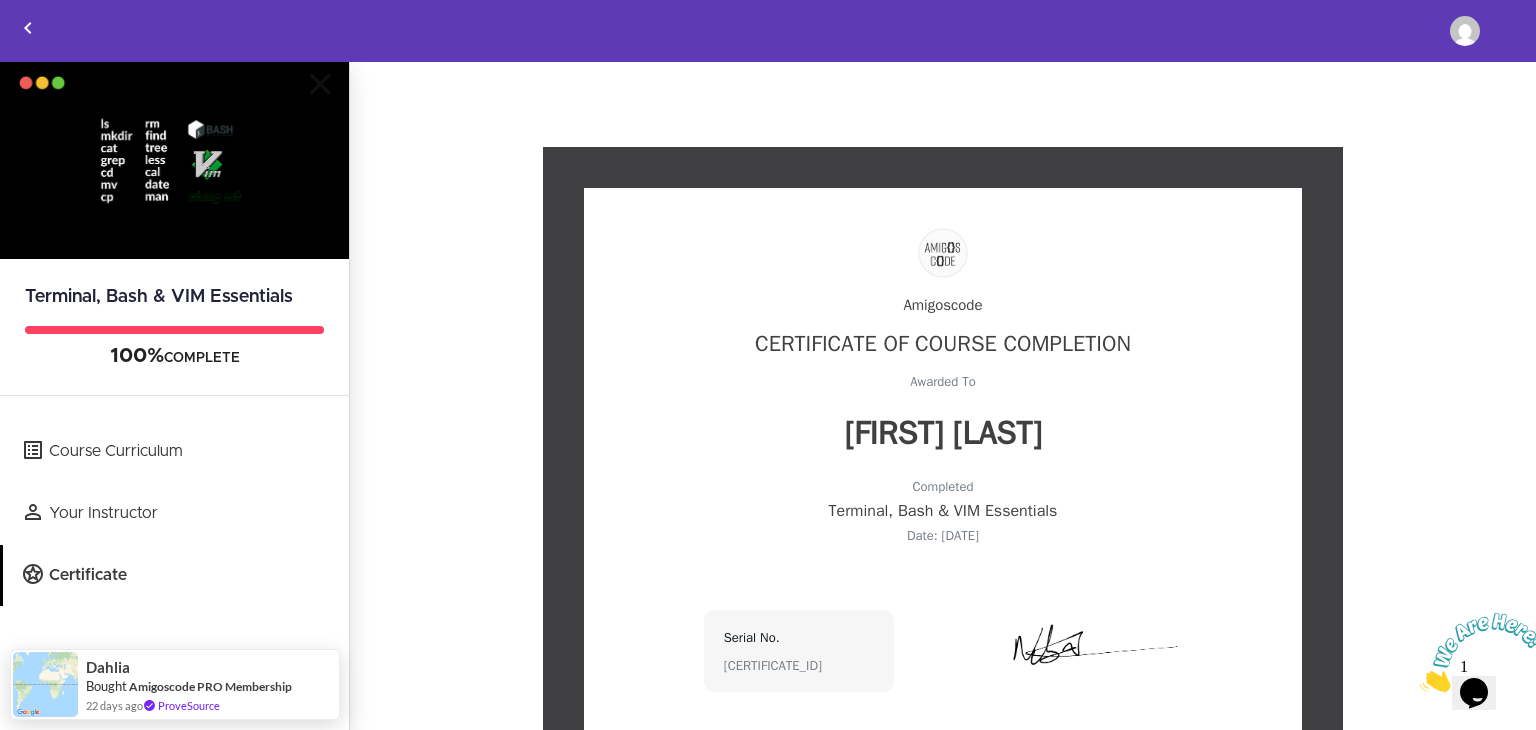 scroll, scrollTop: 0, scrollLeft: 0, axis: both 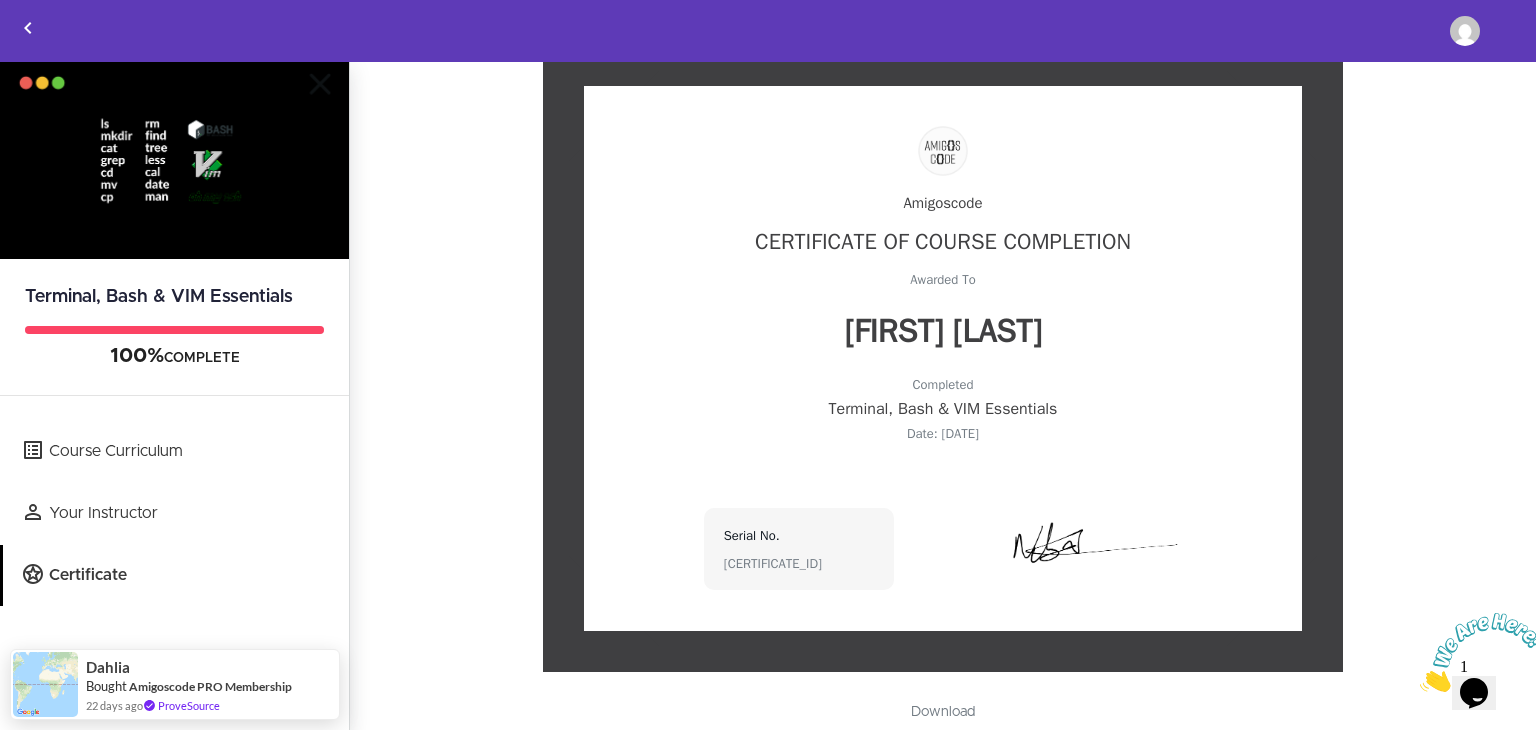 click on "[CERTIFICATE_ID]" at bounding box center (799, 563) 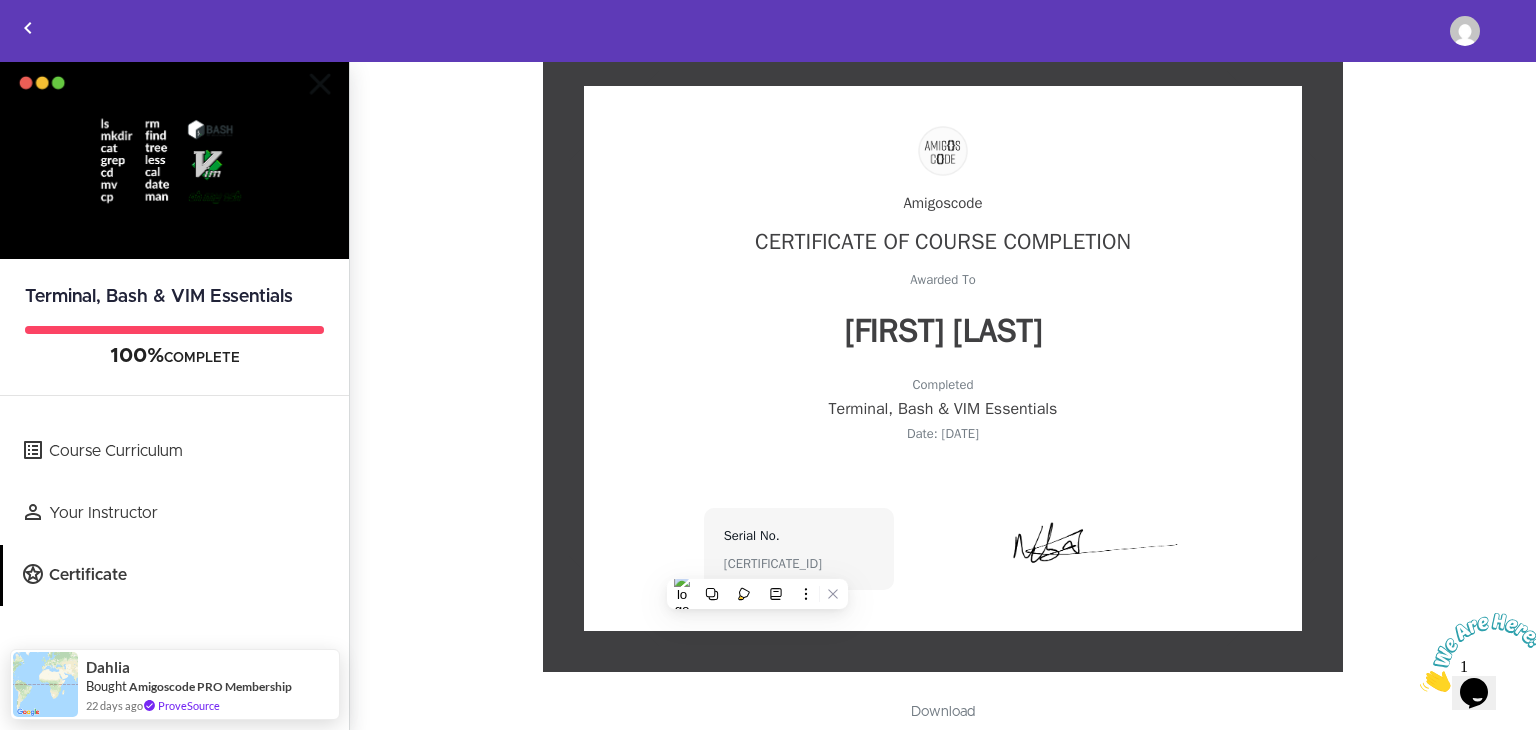 copy on "[CERTIFICATE_ID]" 